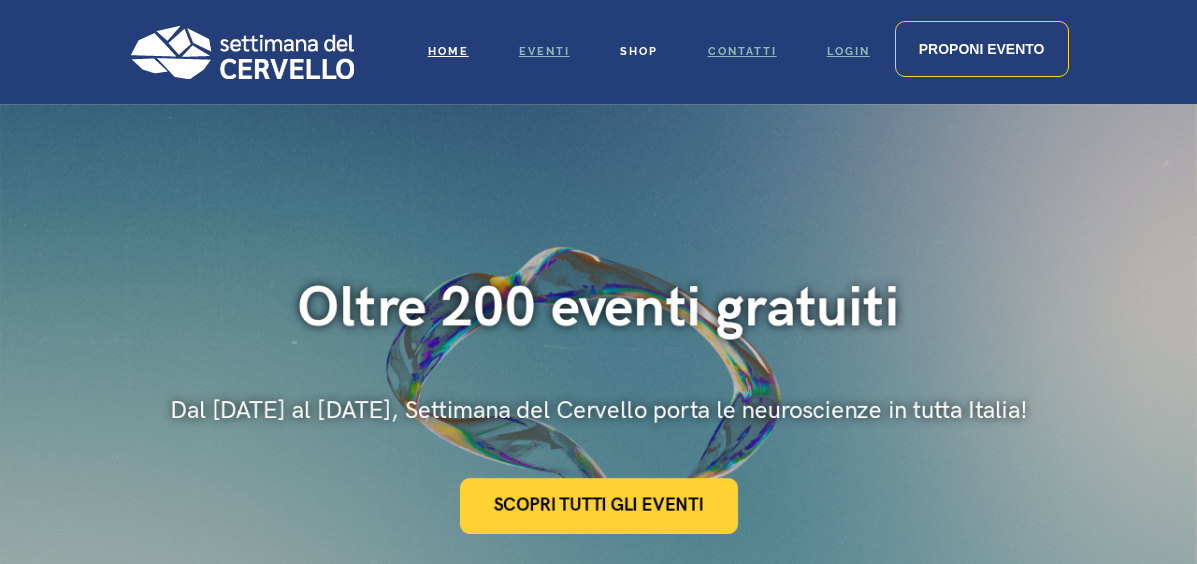scroll, scrollTop: 0, scrollLeft: 0, axis: both 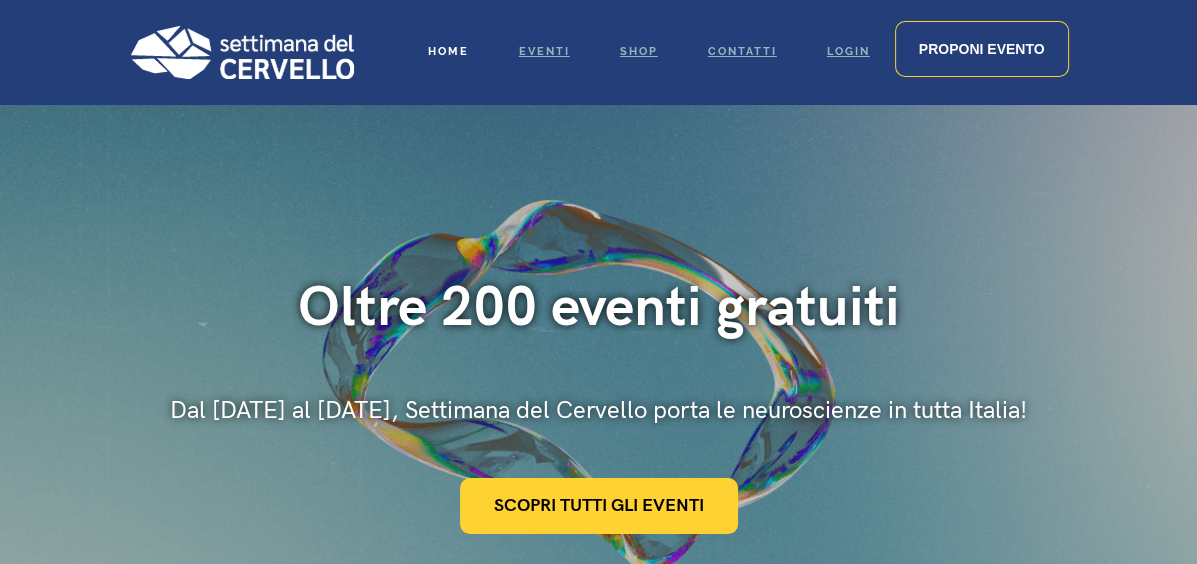 click on "Home" at bounding box center (448, 51) 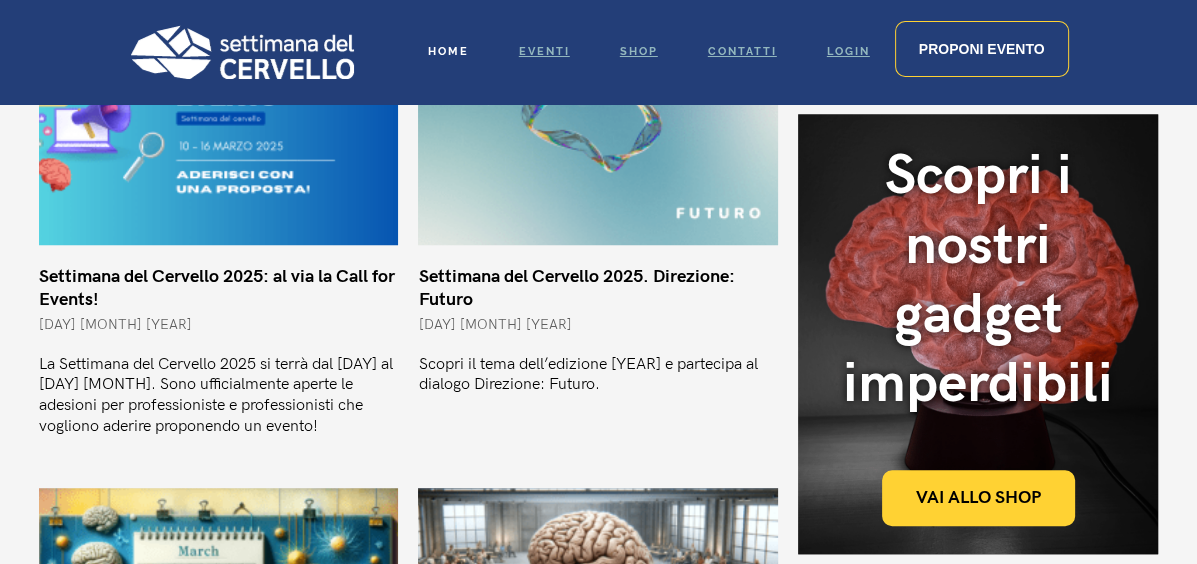 scroll, scrollTop: 1262, scrollLeft: 0, axis: vertical 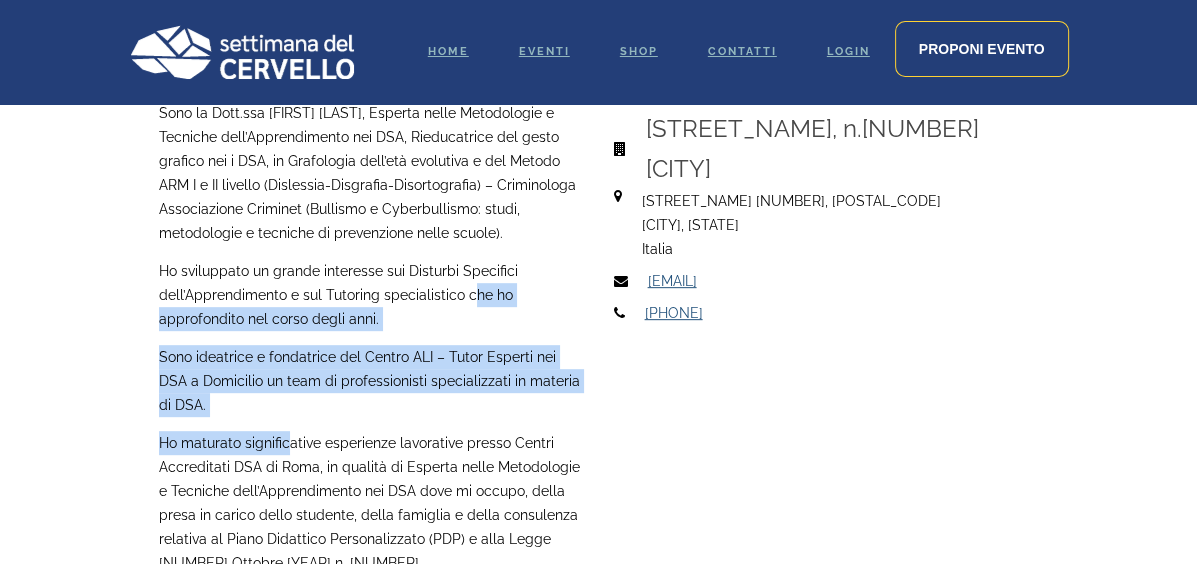 drag, startPoint x: 57, startPoint y: 307, endPoint x: 202, endPoint y: 274, distance: 148.70776 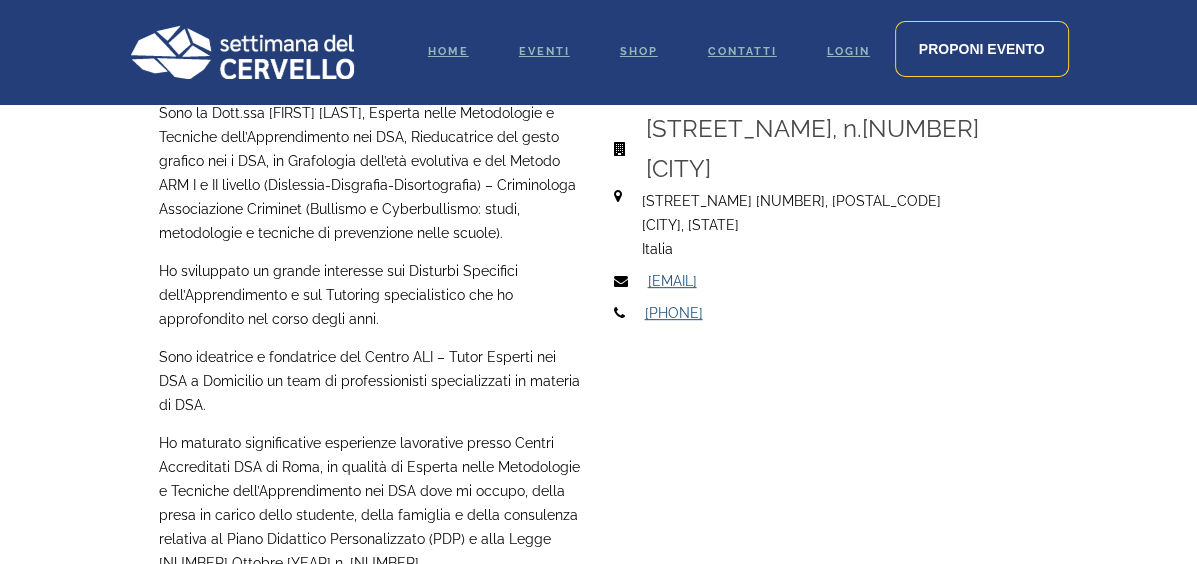 click on "Ho maturato significative esperienze lavorative presso Centri Accreditati DSA di Roma, in qualità di Esperta nelle Metodologie e Tecniche dell’Apprendimento nei DSA dove mi occupo, della presa in carico dello studente, della famiglia e della consulenza relativa al Piano Didattico Personalizzato (PDP) e alla Legge [NUMBER] Ottobre [YEAR] n. [NUMBER]." at bounding box center (371, 503) 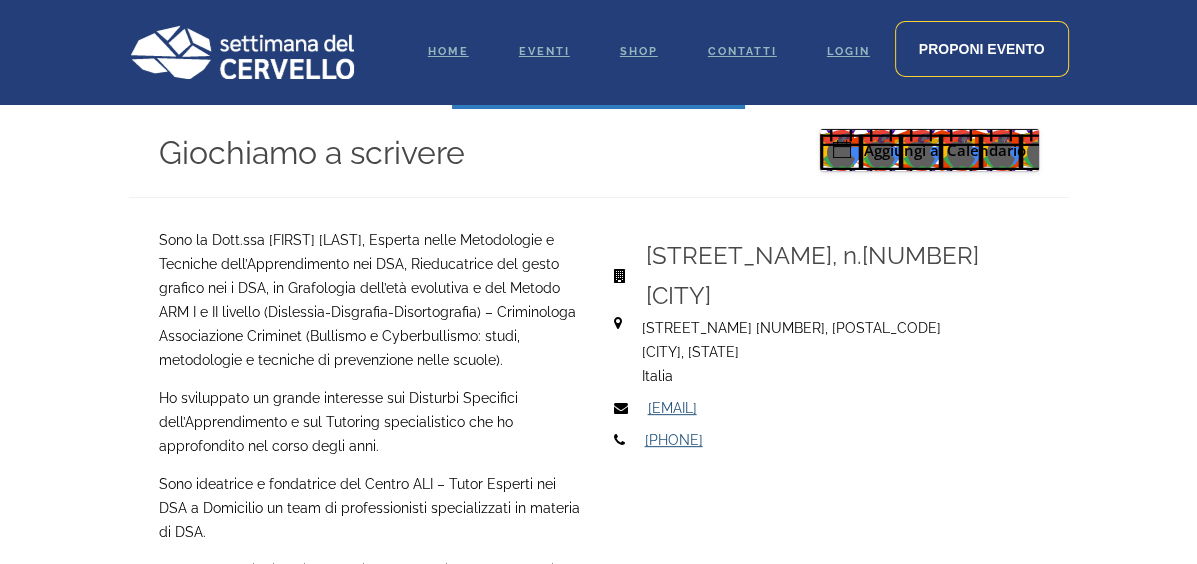 scroll, scrollTop: 600, scrollLeft: 0, axis: vertical 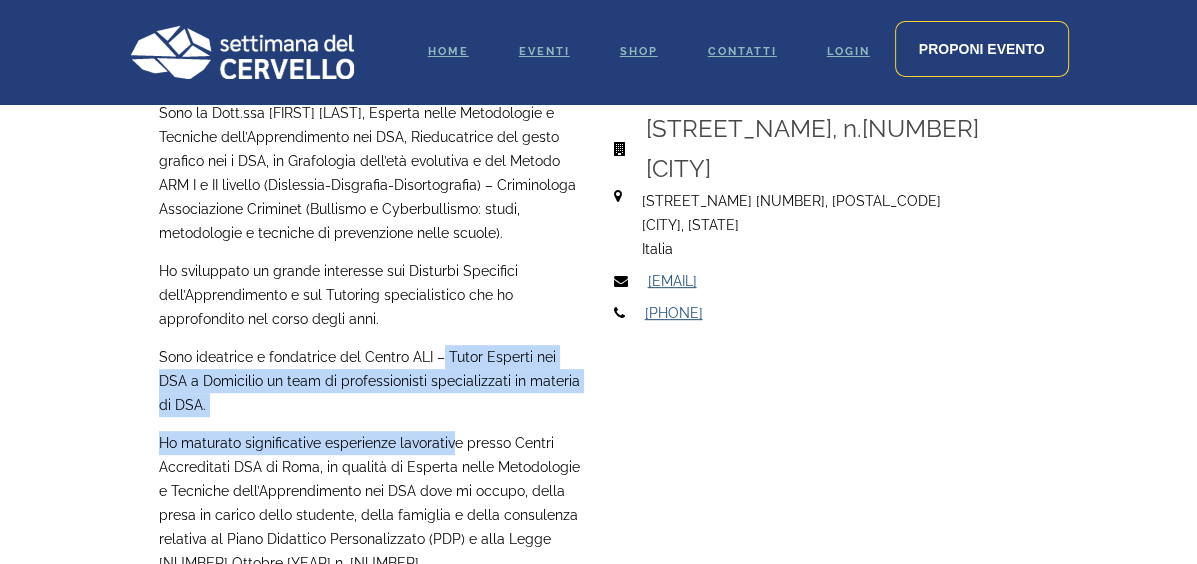 drag, startPoint x: 58, startPoint y: 310, endPoint x: 336, endPoint y: 300, distance: 278.1798 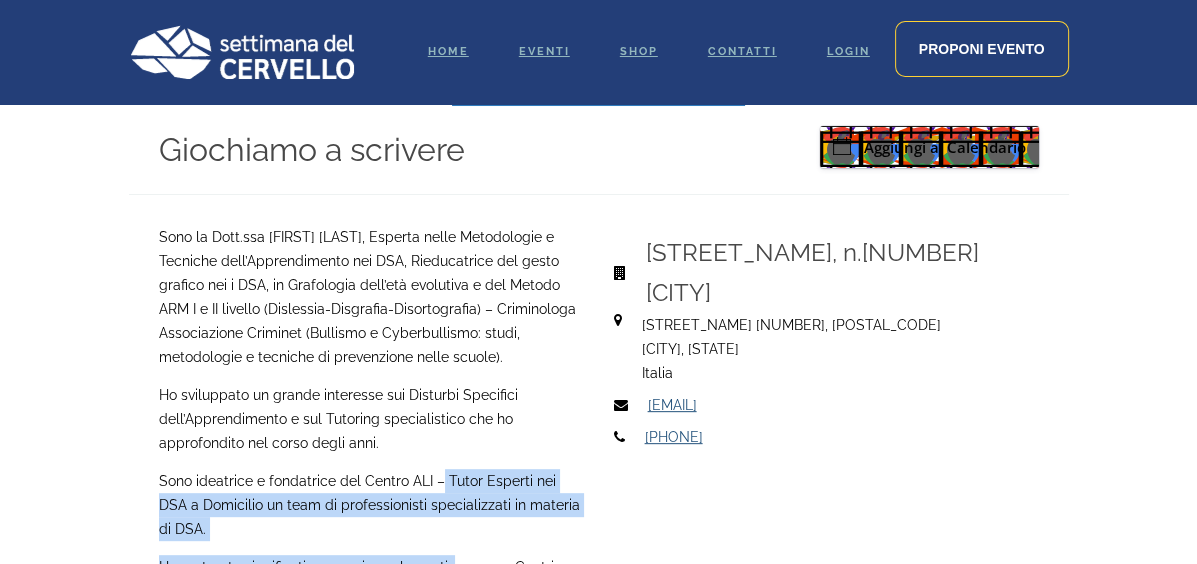 scroll, scrollTop: 500, scrollLeft: 0, axis: vertical 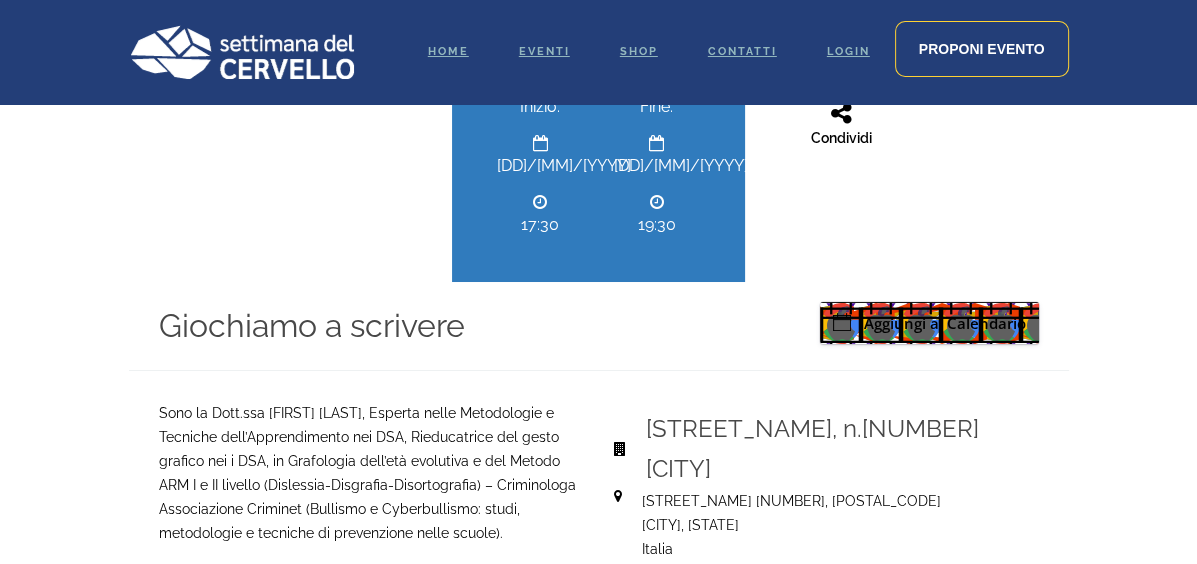 click on "Sono la Dott.ssa [FIRST] [LAST], Esperta nelle Metodologie e Tecniche dell’Apprendimento nei DSA, Rieducatrice del gesto grafico nei i DSA, in Grafologia dell’età evolutiva e del Metodo ARM I e II livello (Dislessia-Disgrafia-Disortografia) – Criminologa Associazione Criminet (Bullismo e Cyberbullismo: studi, metodologie e tecniche di prevenzione nelle scuole)." at bounding box center (371, 473) 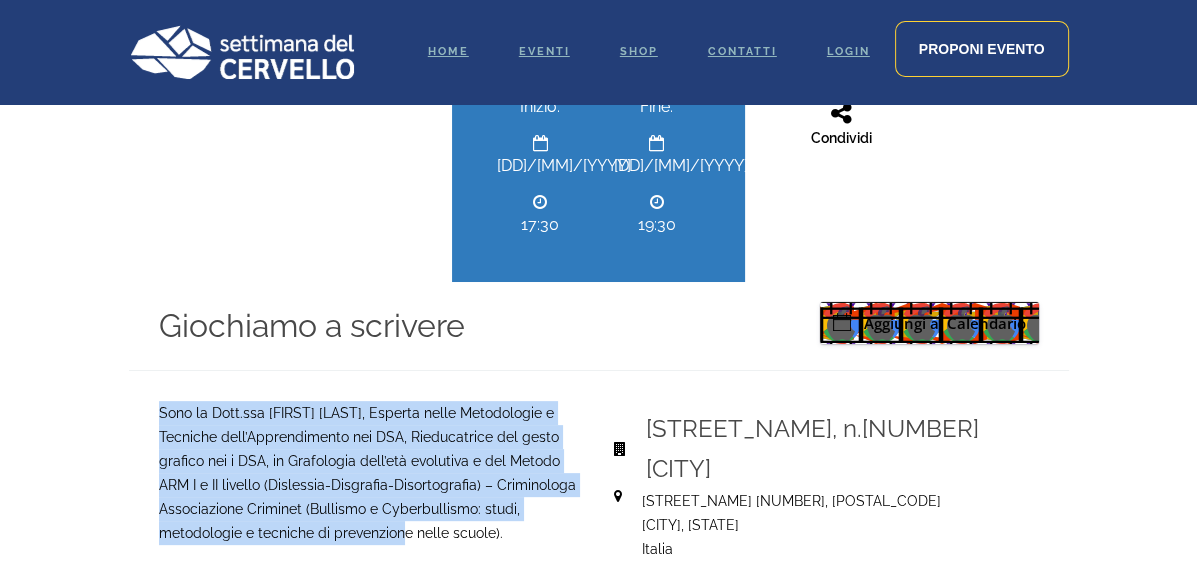 drag, startPoint x: 58, startPoint y: 408, endPoint x: 298, endPoint y: 501, distance: 257.38882 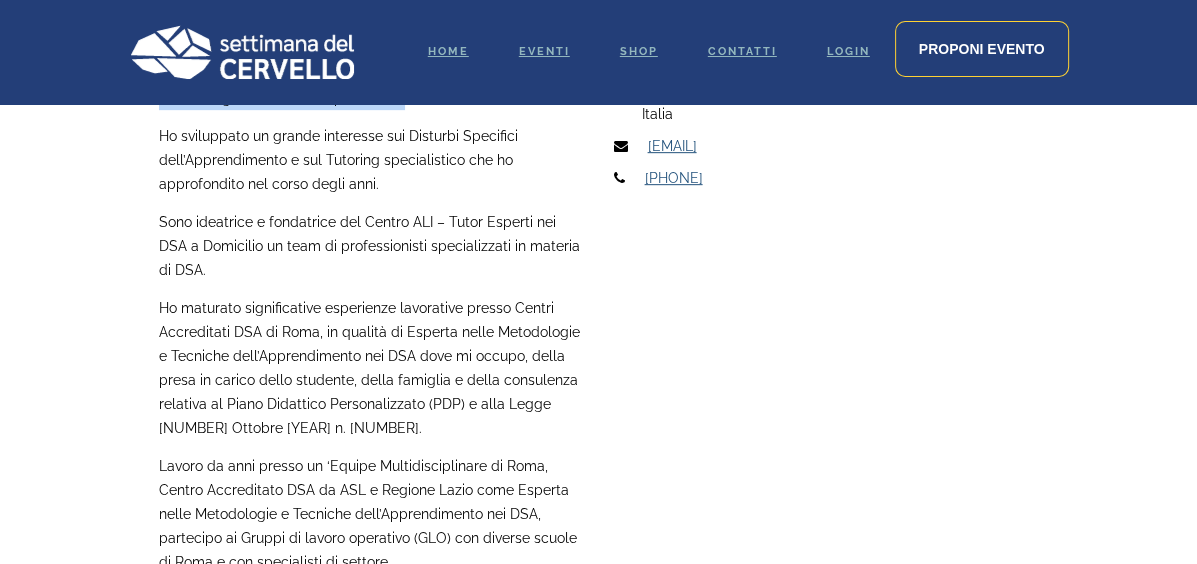 scroll, scrollTop: 940, scrollLeft: 0, axis: vertical 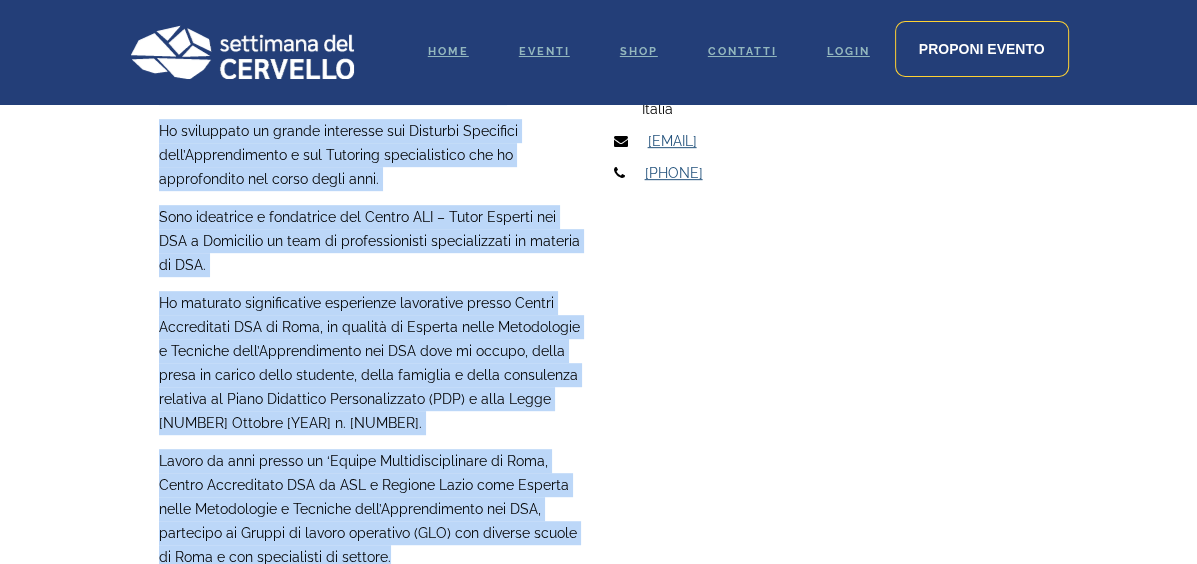 click on "​Lavoro da anni presso un ‘Equipe Multidisciplinare di Roma, Centro Accreditato DSA da ASL e Regione Lazio come Esperta nelle Metodologie e Tecniche dell’Apprendimento nei DSA, partecipo ai Gruppi di lavoro operativo (GLO) con diverse scuole di Roma e con specialisti di settore." at bounding box center [371, 509] 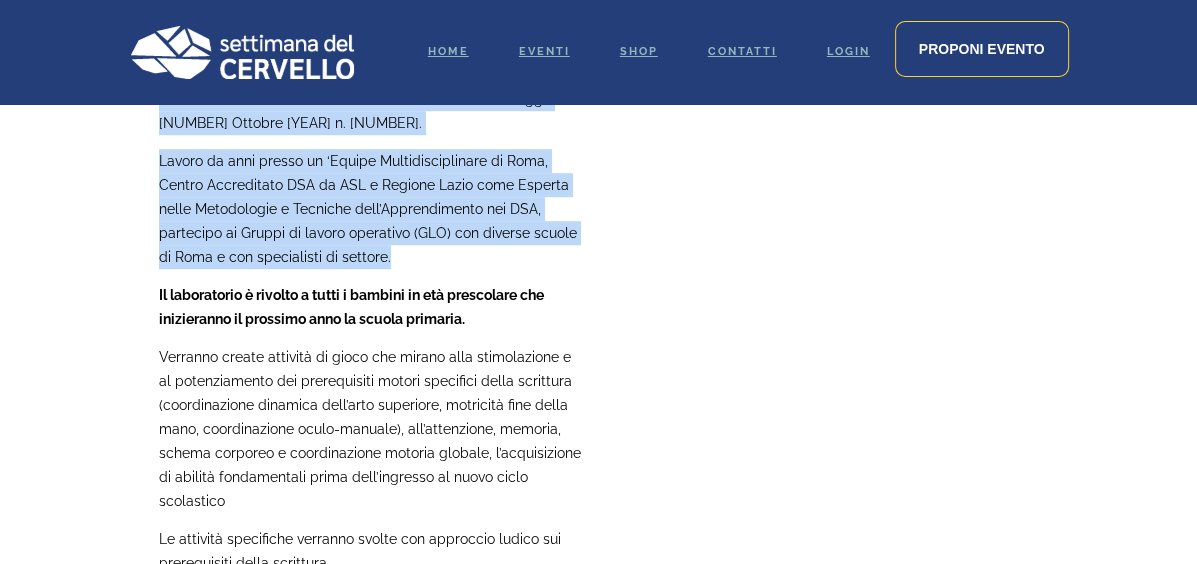copy on "Lore ip Dolo.sit Ametconse Adipiscing, Elitsed doeiu Temporincid u Laboreet dolo’Magnaaliquaen adm VEN, Quisnostrude ull labor nisiali exe c CON, du Auteirurei repr’vol velitesse c fug Nullap EXC S o CU nonproi (Suntculpa-Quioffici-Deseruntmolli) – Animidestla Perspiciatis Undeomni (Istenatu e Voluptatemacc: dolor, laudantiumt r aperiame ip quaeabilloi verit quasia).
​Be vitaedicta ex nemoen ipsamquia vol Aspernat Autoditfu cons’Magnidolorese r seq Nesciunt nequeporroqui dol ad numquameiusm tem incid magna quae.
Etia minussolu n eligendiop cum Nihili QUO – Place Facerep ass REP t Autemquib of debi re necessitatibus saepeevenietv re recusan it EAR.
Hi teneturs delectusreici voluptatib maioresali perfer Dolori Asperioresr MIN no Exer, ul corpori su Laborio aliqu Commodicons q Maximemo mole’Harumquidemre fac EXP dist na libero, tempo cumso no eligen optio cumqueni, imped minusquo m place facereposs omnislor ip Dolor Sitametco Adipiscingelit (SED) d eius Tempo 9 Incidid 4592 u. 657.
​Labore et dolo mag..." 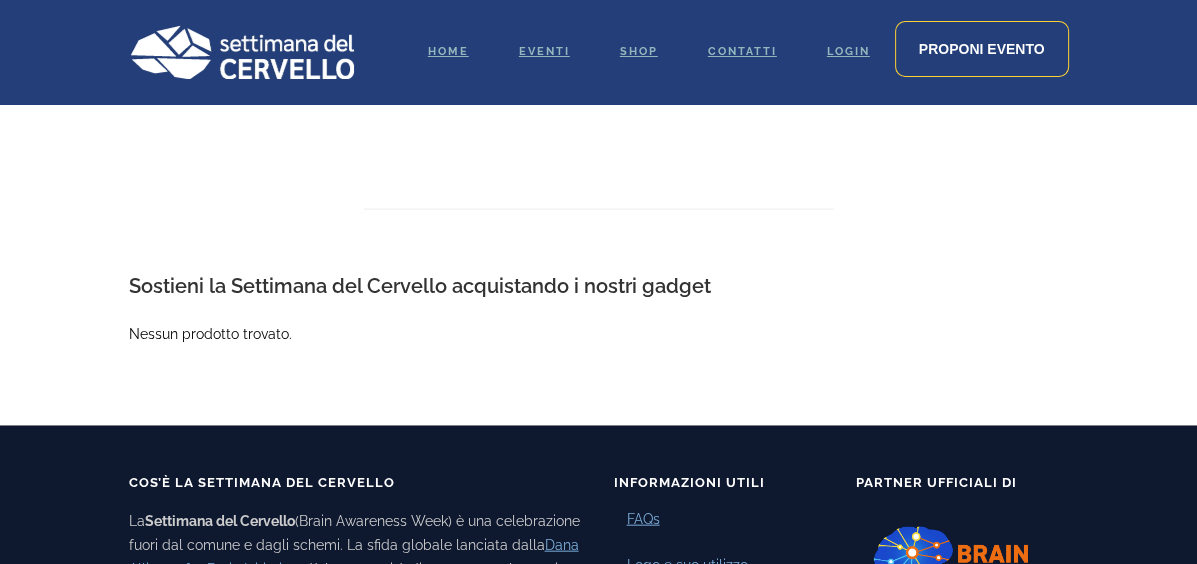 scroll, scrollTop: 4067, scrollLeft: 0, axis: vertical 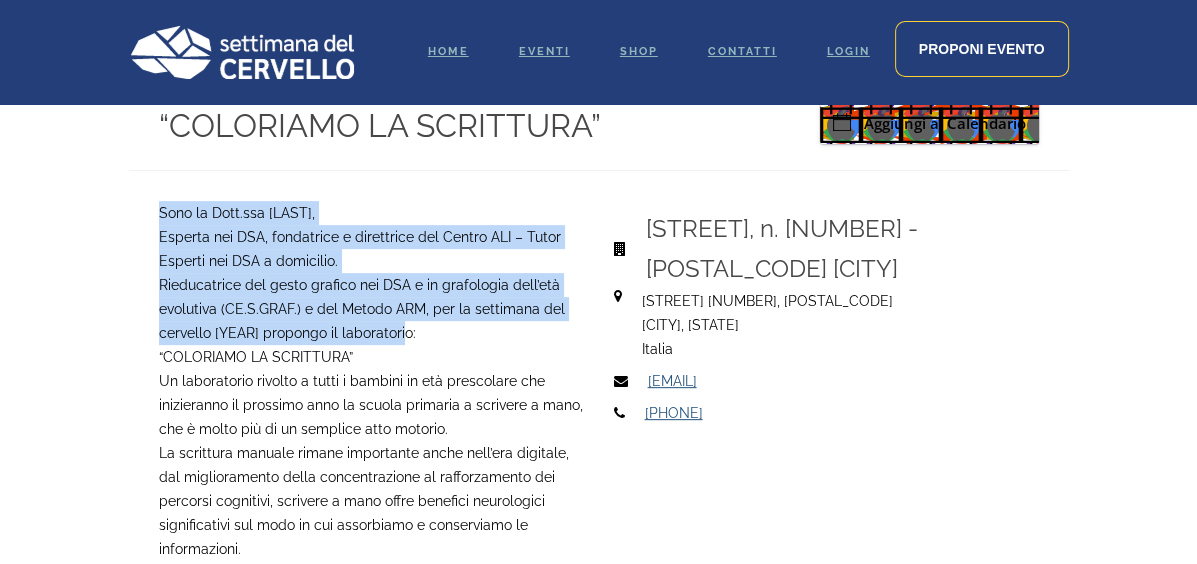 drag, startPoint x: 58, startPoint y: 218, endPoint x: 139, endPoint y: 339, distance: 145.60907 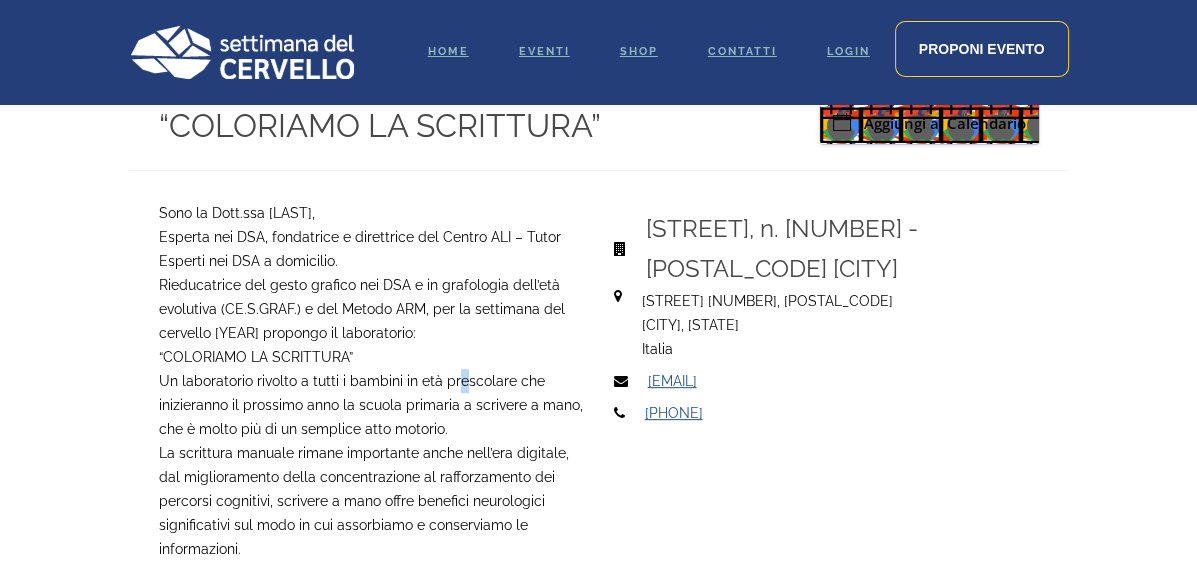 drag, startPoint x: 139, startPoint y: 339, endPoint x: 357, endPoint y: 369, distance: 220.05453 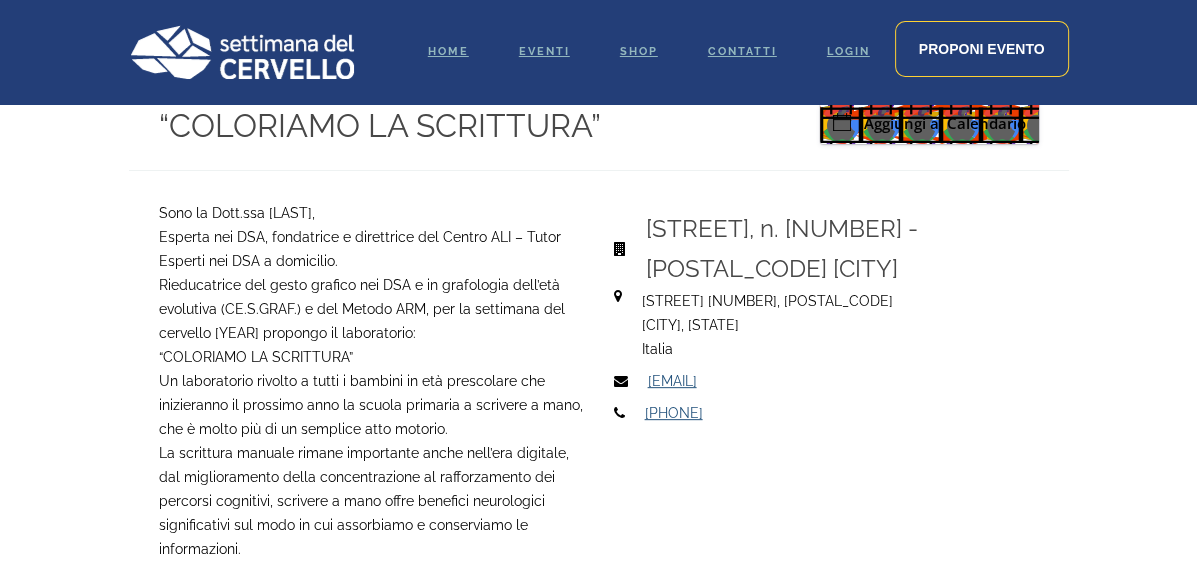 click on "Sono la Dott.ssa Raffaella Gattamorta,
Esperta nei DSA, fondatrice e direttrice del Centro ALI – Tutor Esperti nei DSA a domicilio.
Rieducatrice del gesto grafico nei DSA e in grafologia dell’età evolutiva (CE.S.GRAF.) e del Metodo ARM, per la settimana del cervello 2025 propongo il laboratorio:
“COLORIAMO LA SCRITTURA”
Un laboratorio rivolto a tutti i bambini in età prescolare che inizieranno il prossimo anno la scuola primaria a scrivere a mano, che è molto più di un semplice atto motorio.
La scrittura manuale rimane importante anche nell’era digitale, dal miglioramento della concentrazione al rafforzamento dei percorsi cognitivi, scrivere a mano offre benefici neurologici significativi sul modo in cui assorbiamo e conserviamo le informazioni.
Le attività specifiche verranno svolte con approccio ludico sui prerequisiti della scrittura :
Corretta postura
Corretta impugnatura
Gestione dello spazio con il corpo
Giochi" at bounding box center (599, 674) 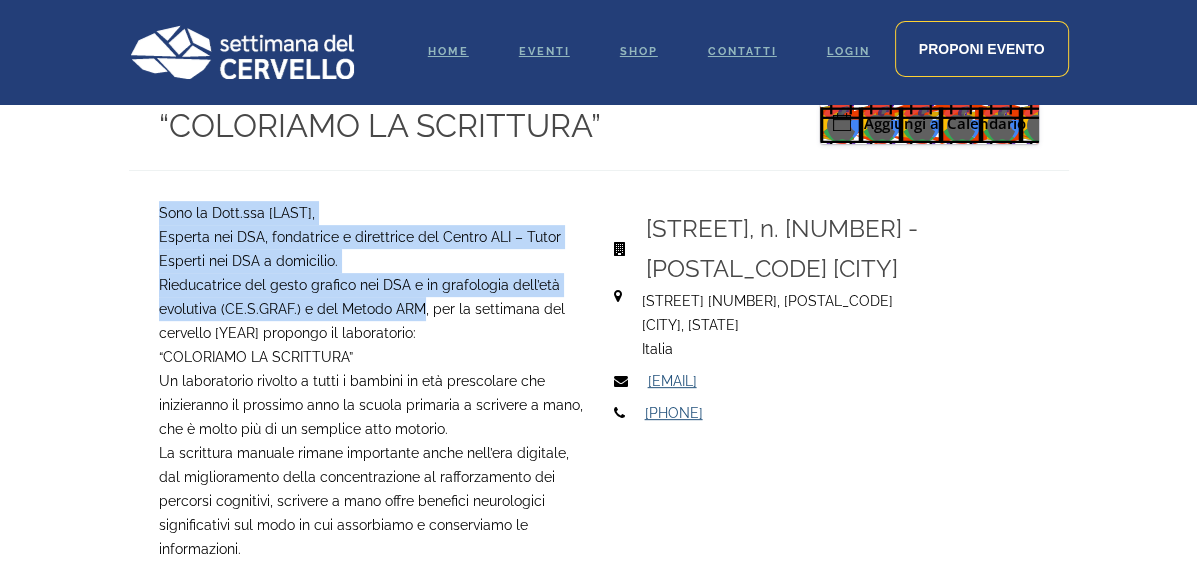 drag, startPoint x: 60, startPoint y: 212, endPoint x: 255, endPoint y: 314, distance: 220.0659 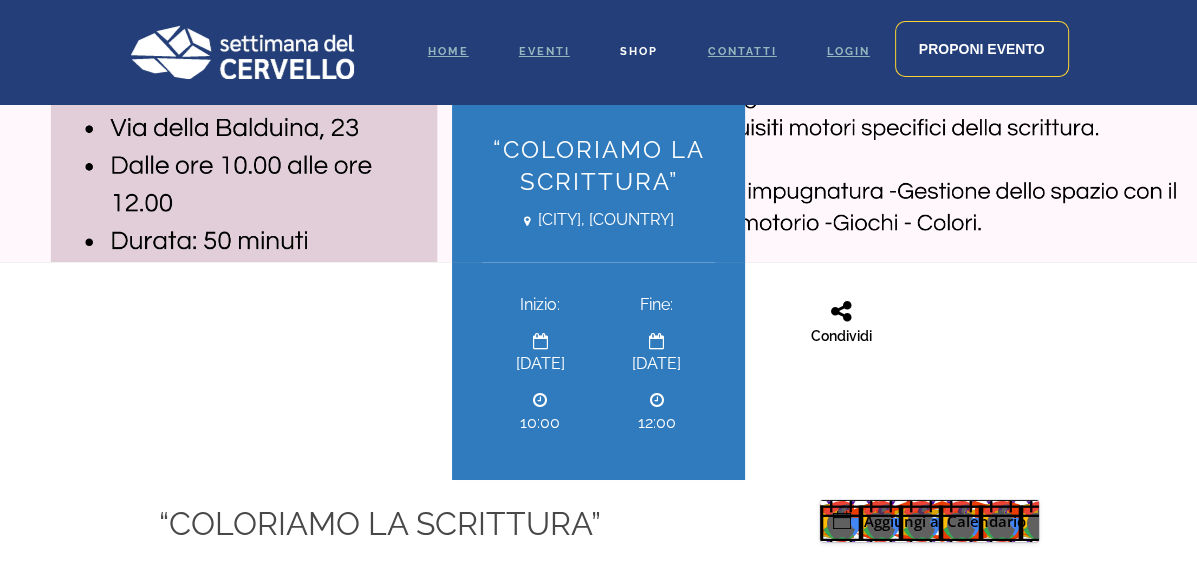 scroll, scrollTop: 300, scrollLeft: 0, axis: vertical 